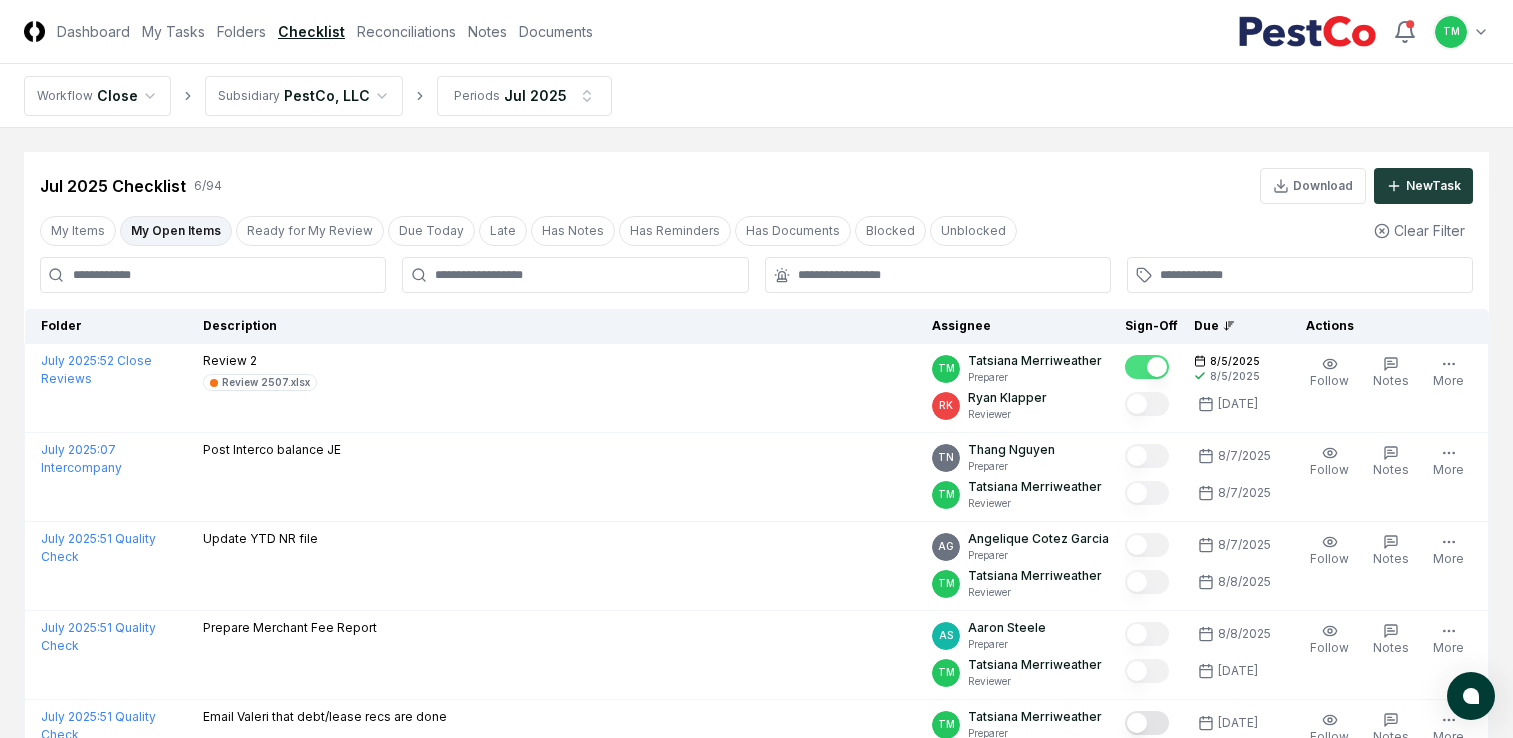 scroll, scrollTop: 0, scrollLeft: 0, axis: both 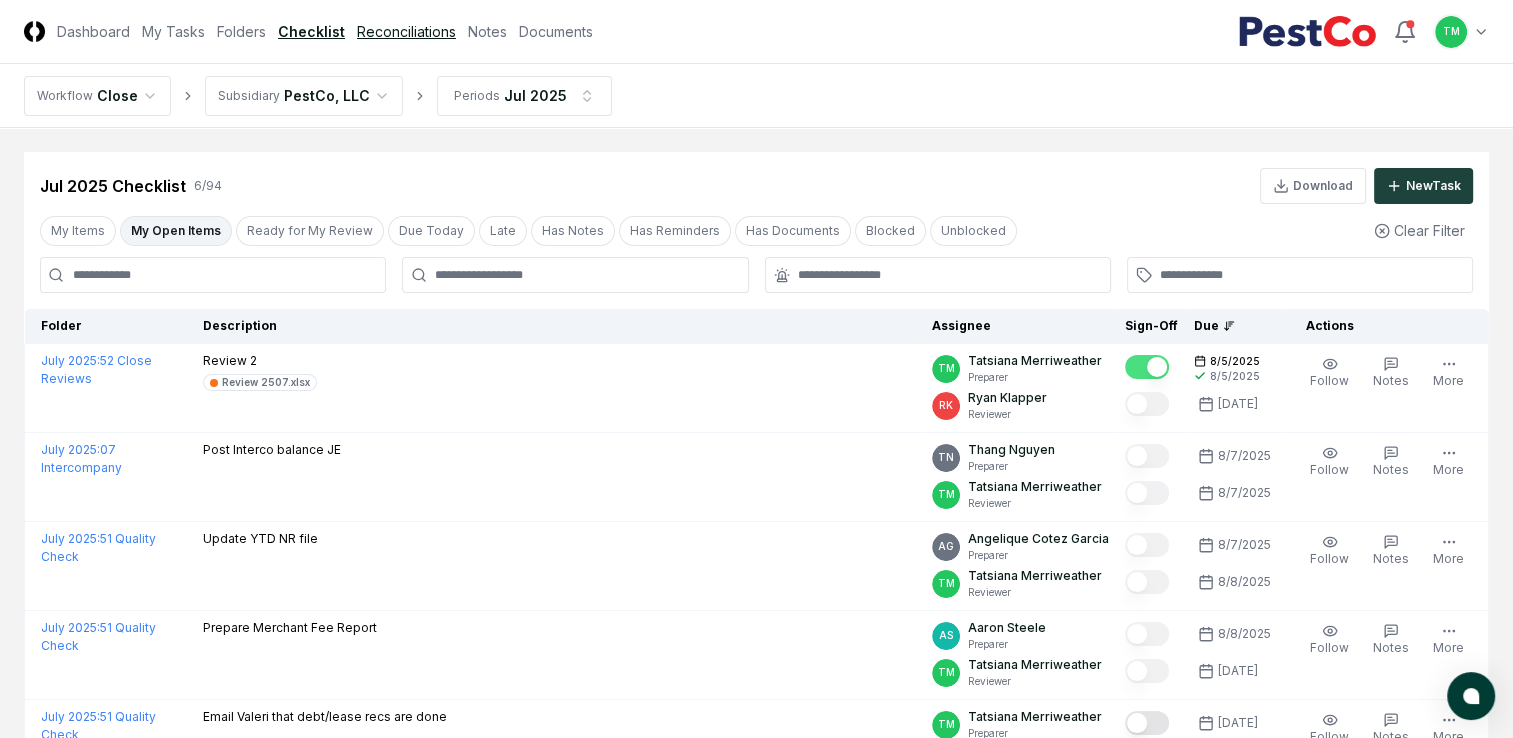 click on "Reconciliations" at bounding box center [406, 31] 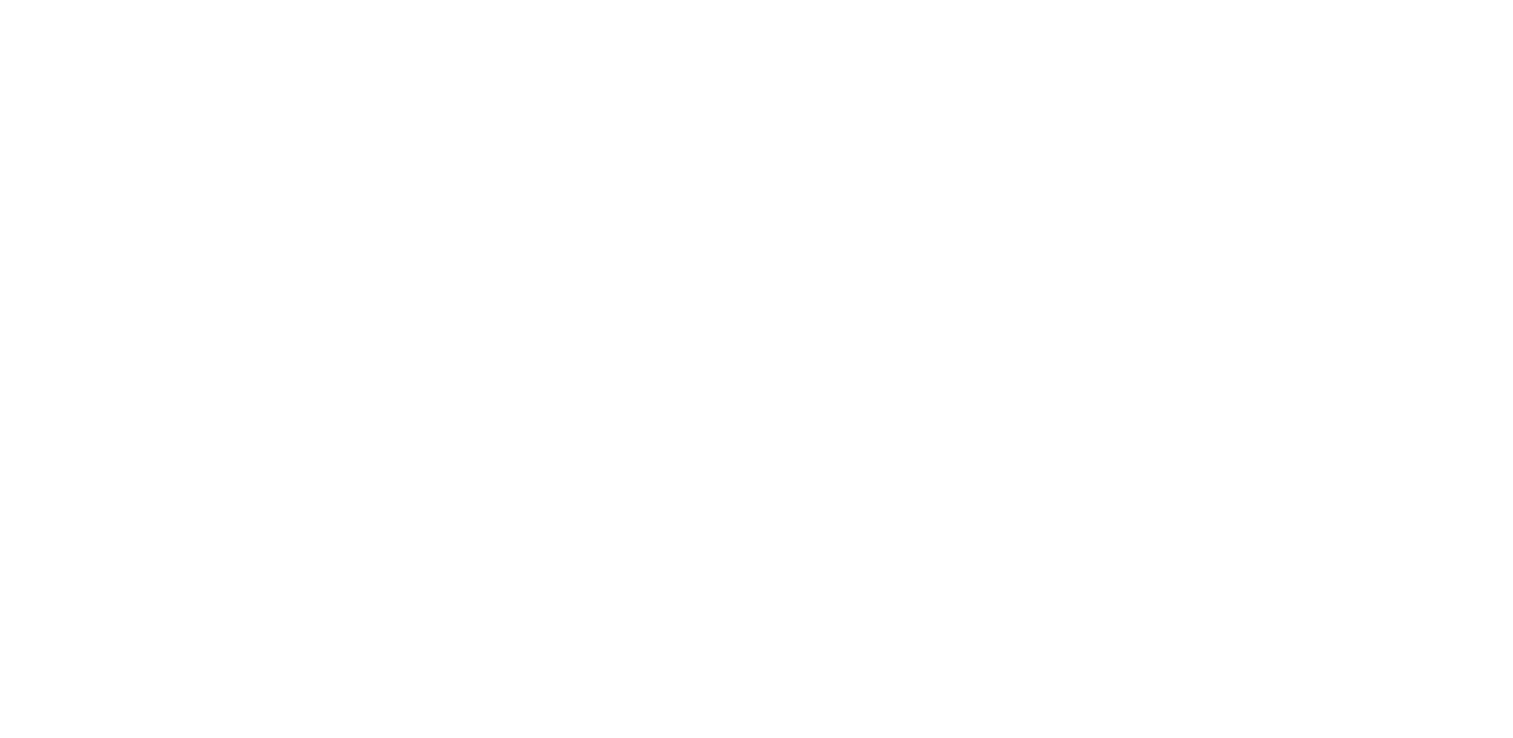scroll, scrollTop: 0, scrollLeft: 0, axis: both 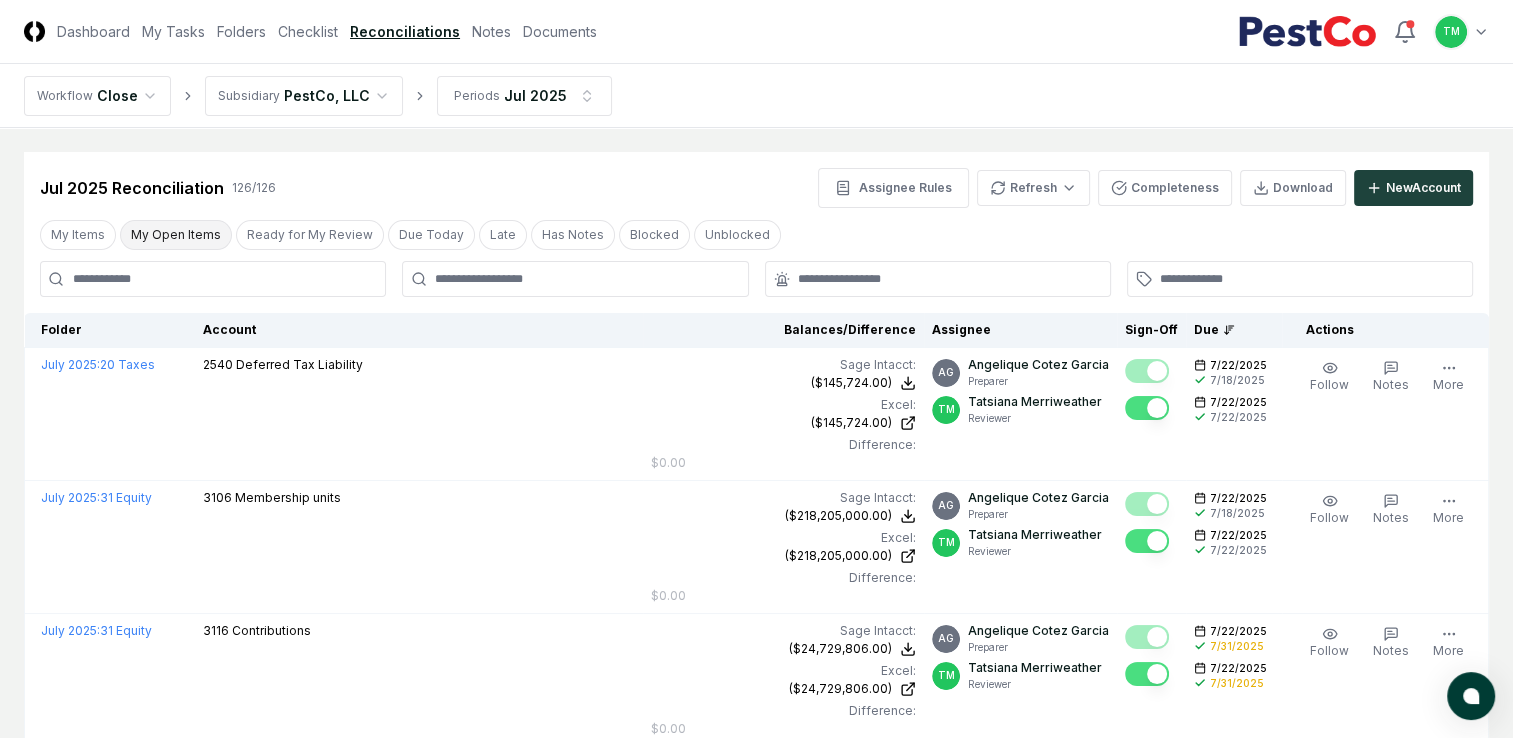 click on "My Open Items" at bounding box center [176, 235] 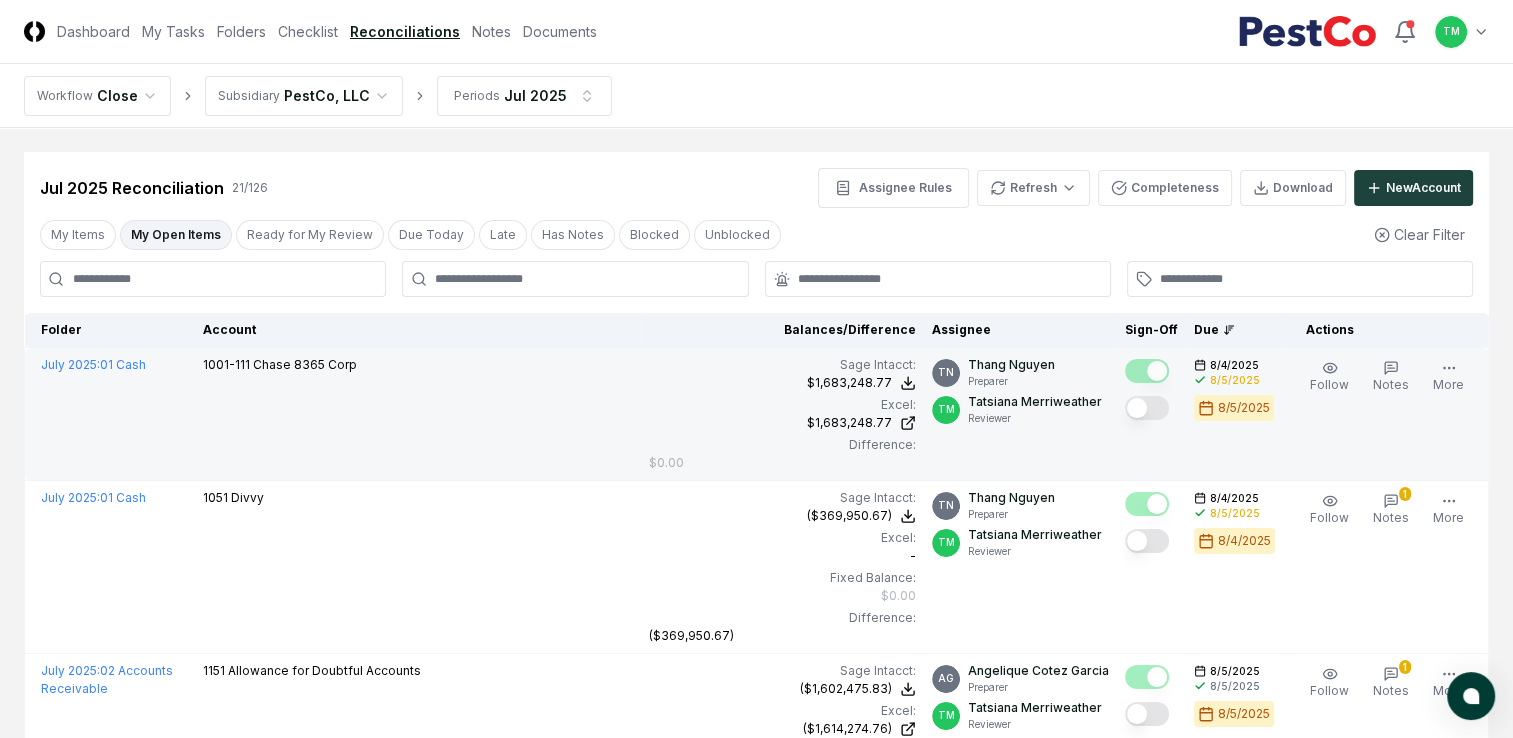 click at bounding box center [1147, 408] 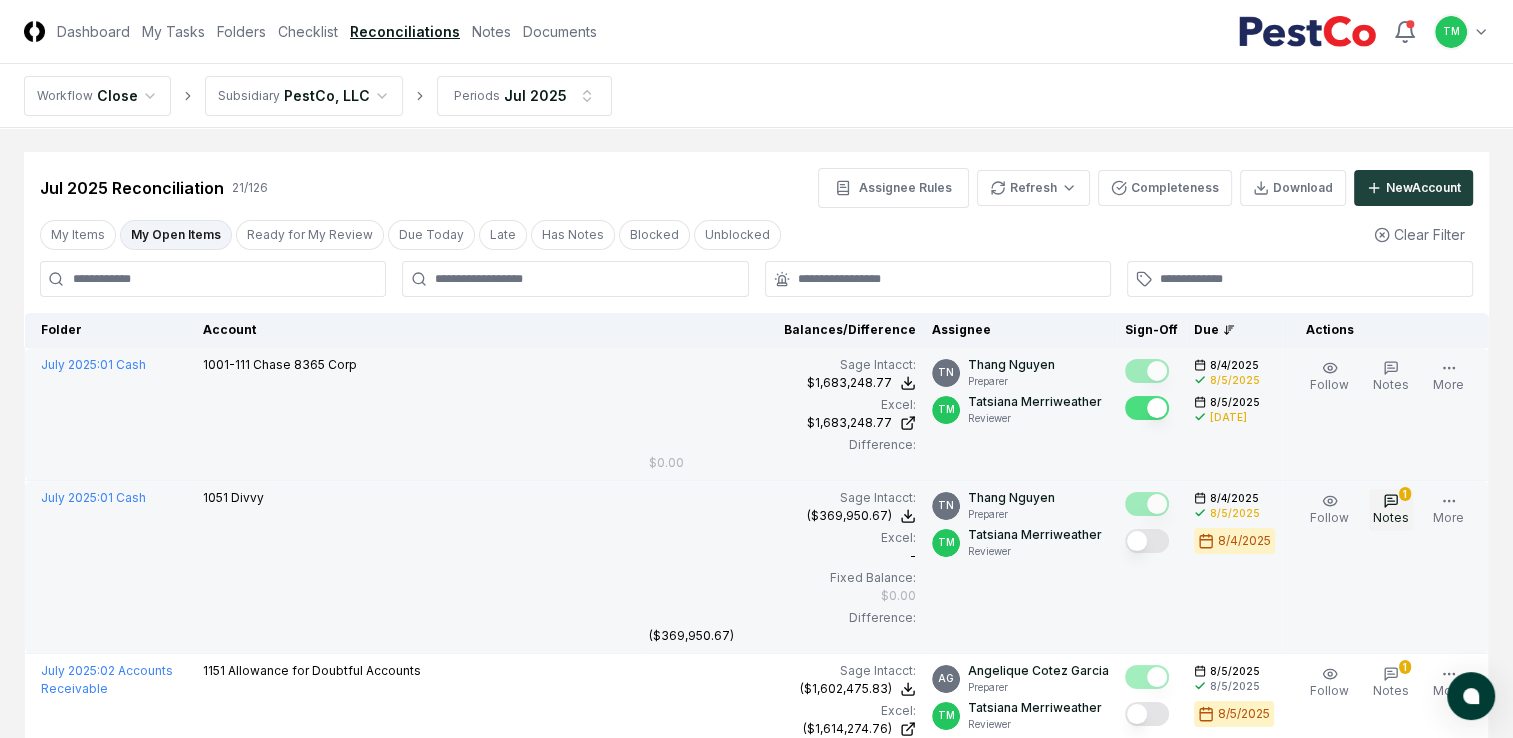 click on "Notes" at bounding box center [1391, 517] 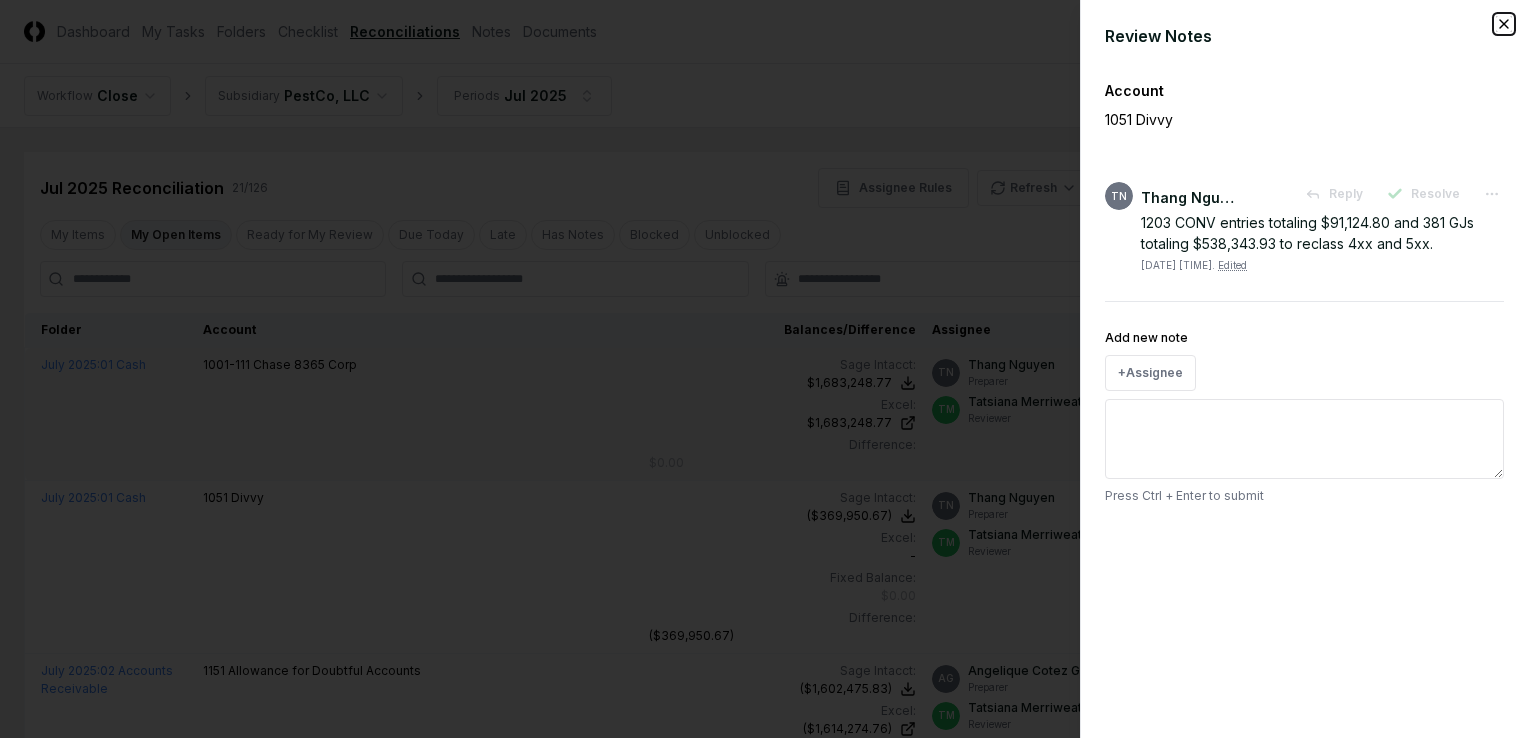 click 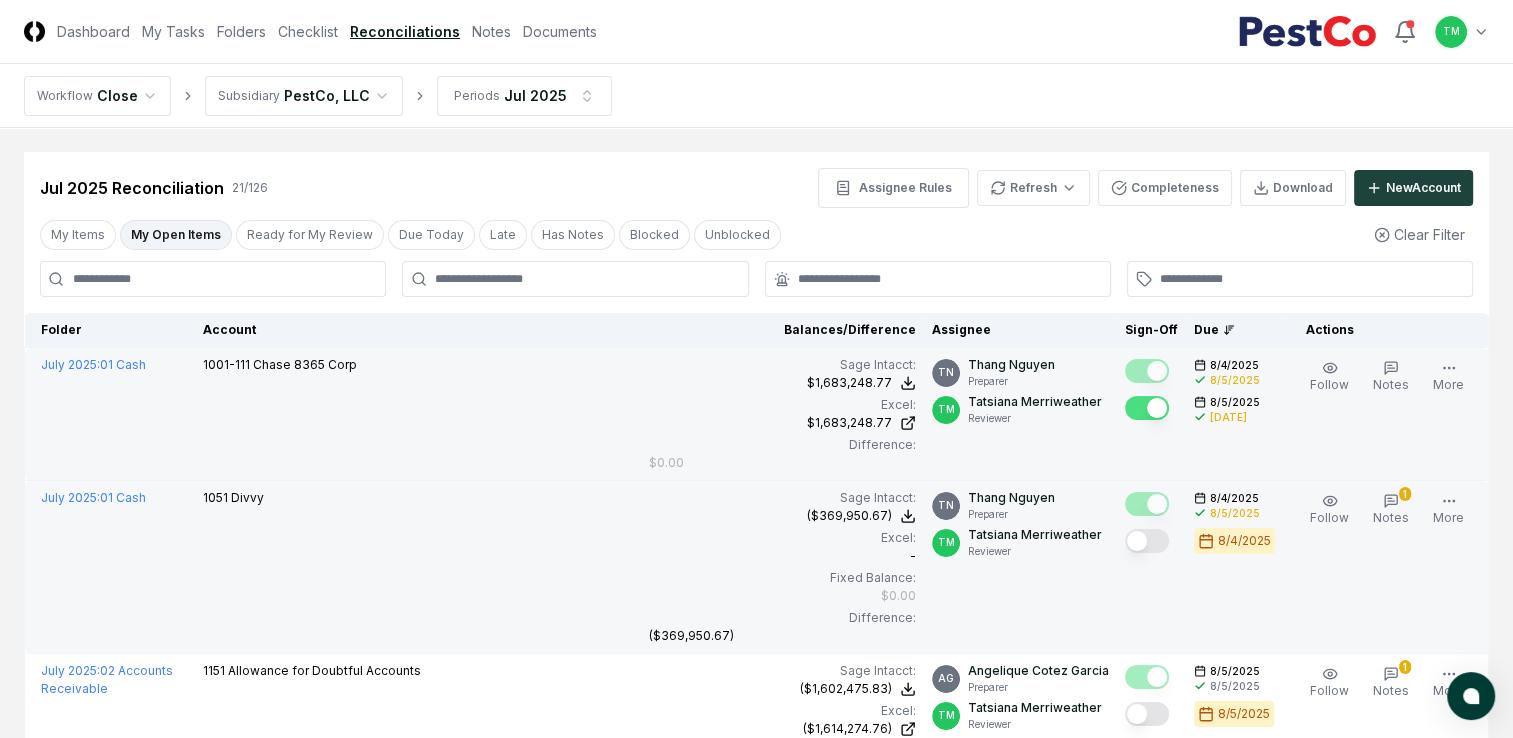 click at bounding box center (1147, 541) 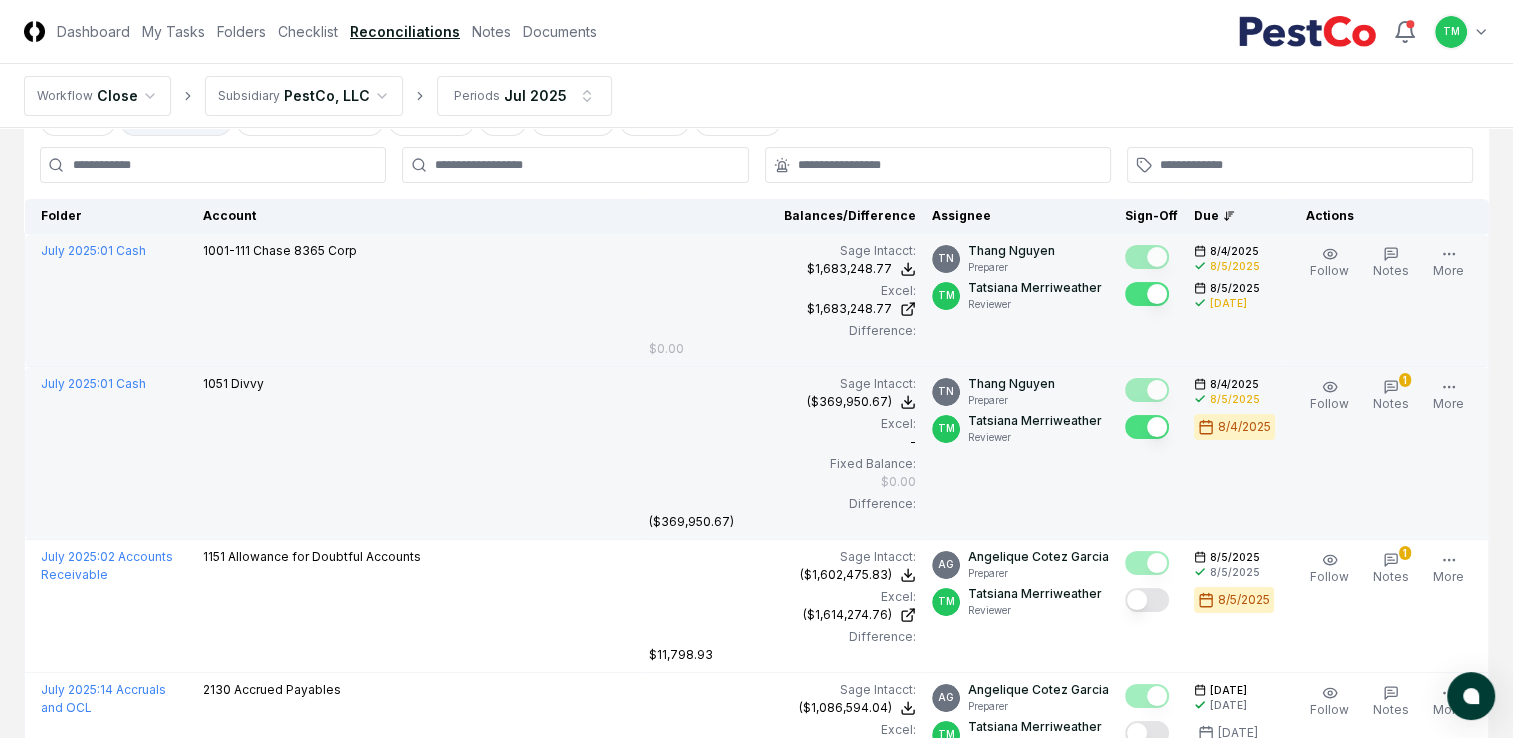 scroll, scrollTop: 200, scrollLeft: 0, axis: vertical 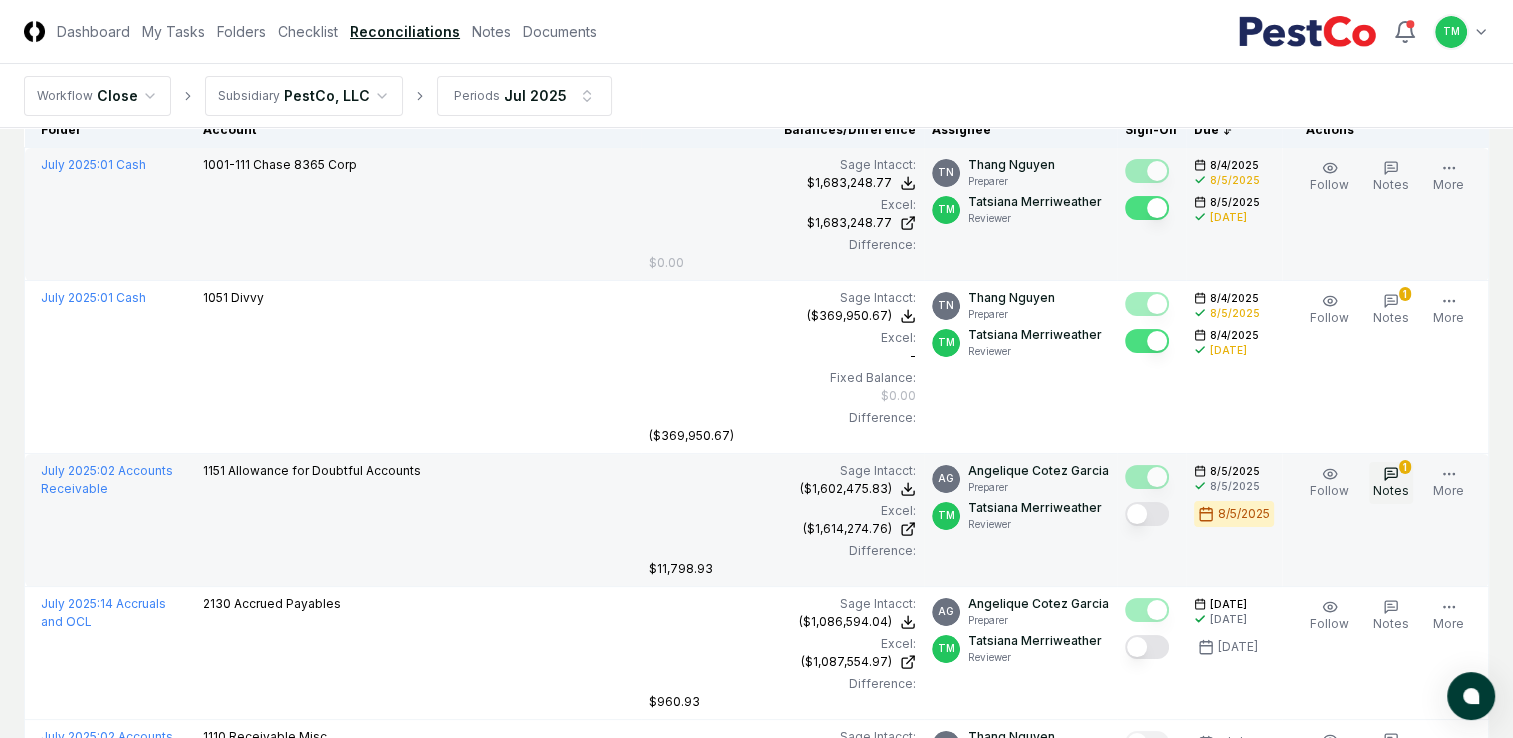 click on "Notes" at bounding box center (1391, 490) 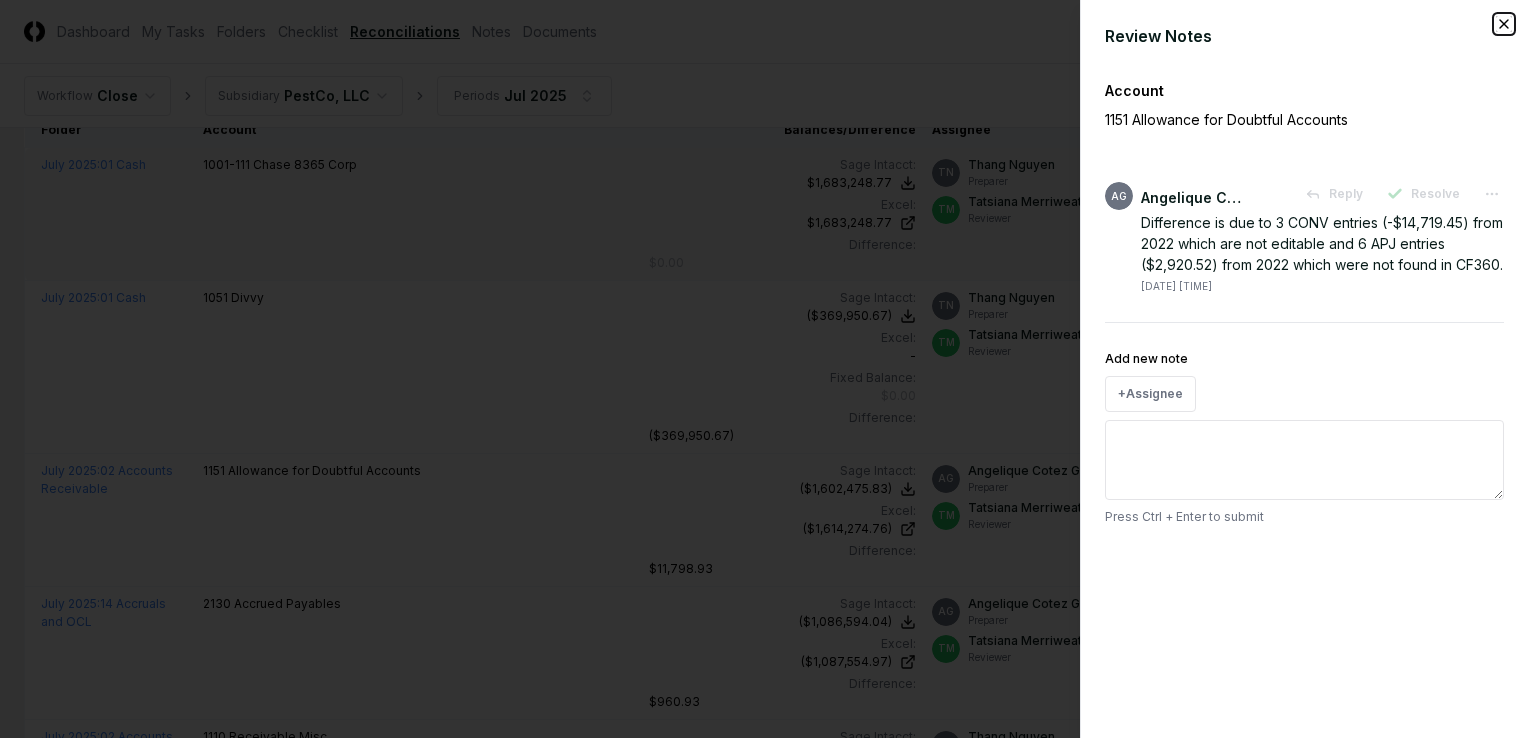 click 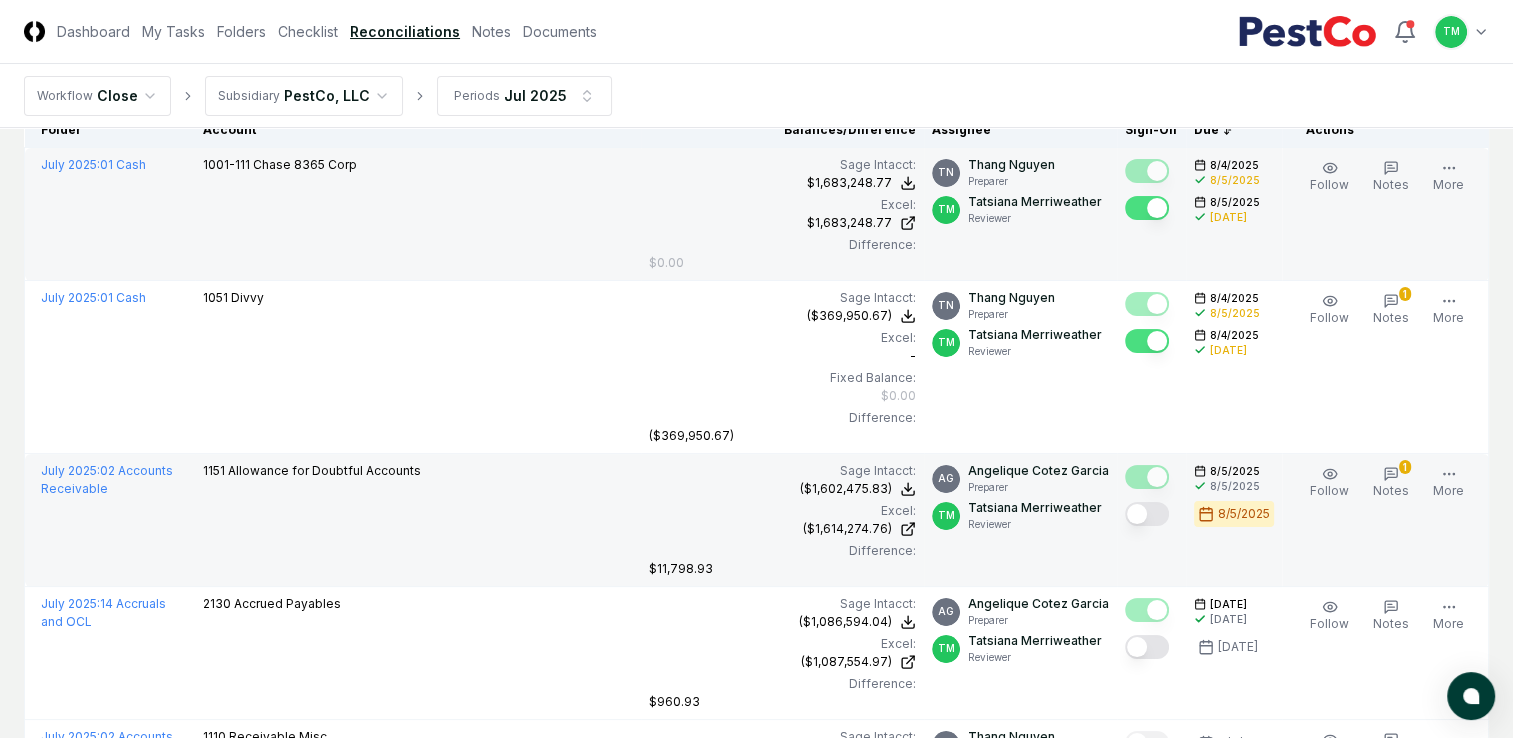 click at bounding box center (1147, 514) 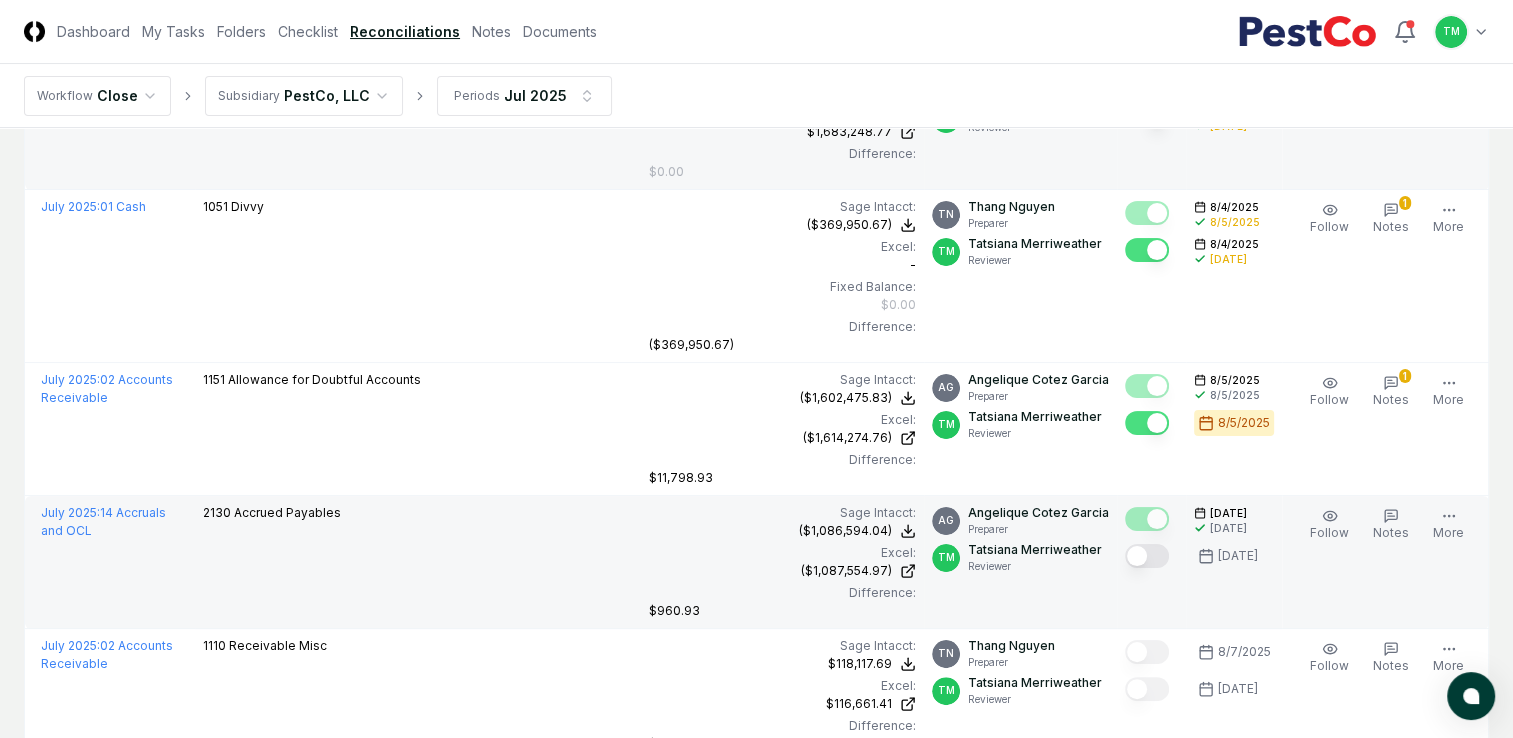 scroll, scrollTop: 400, scrollLeft: 0, axis: vertical 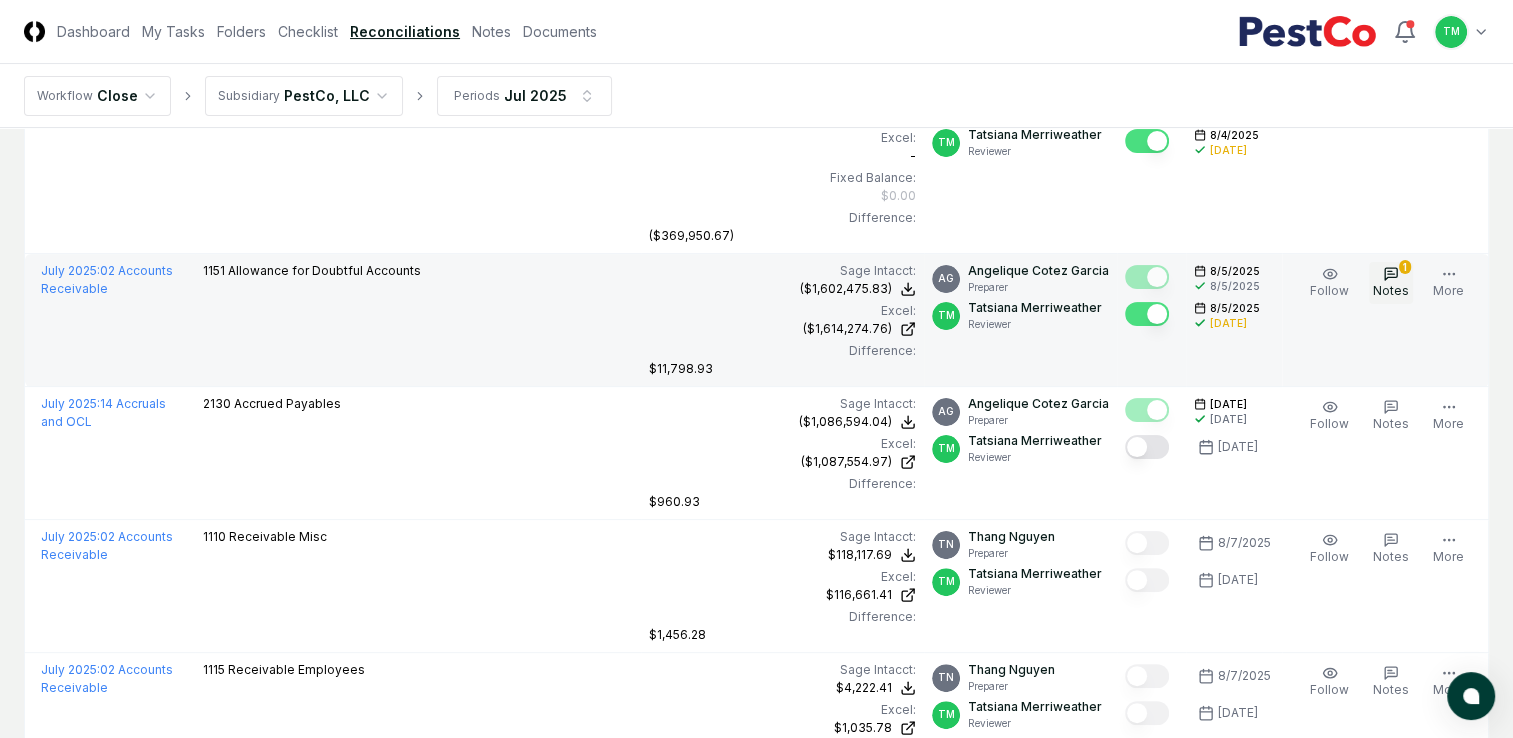 click 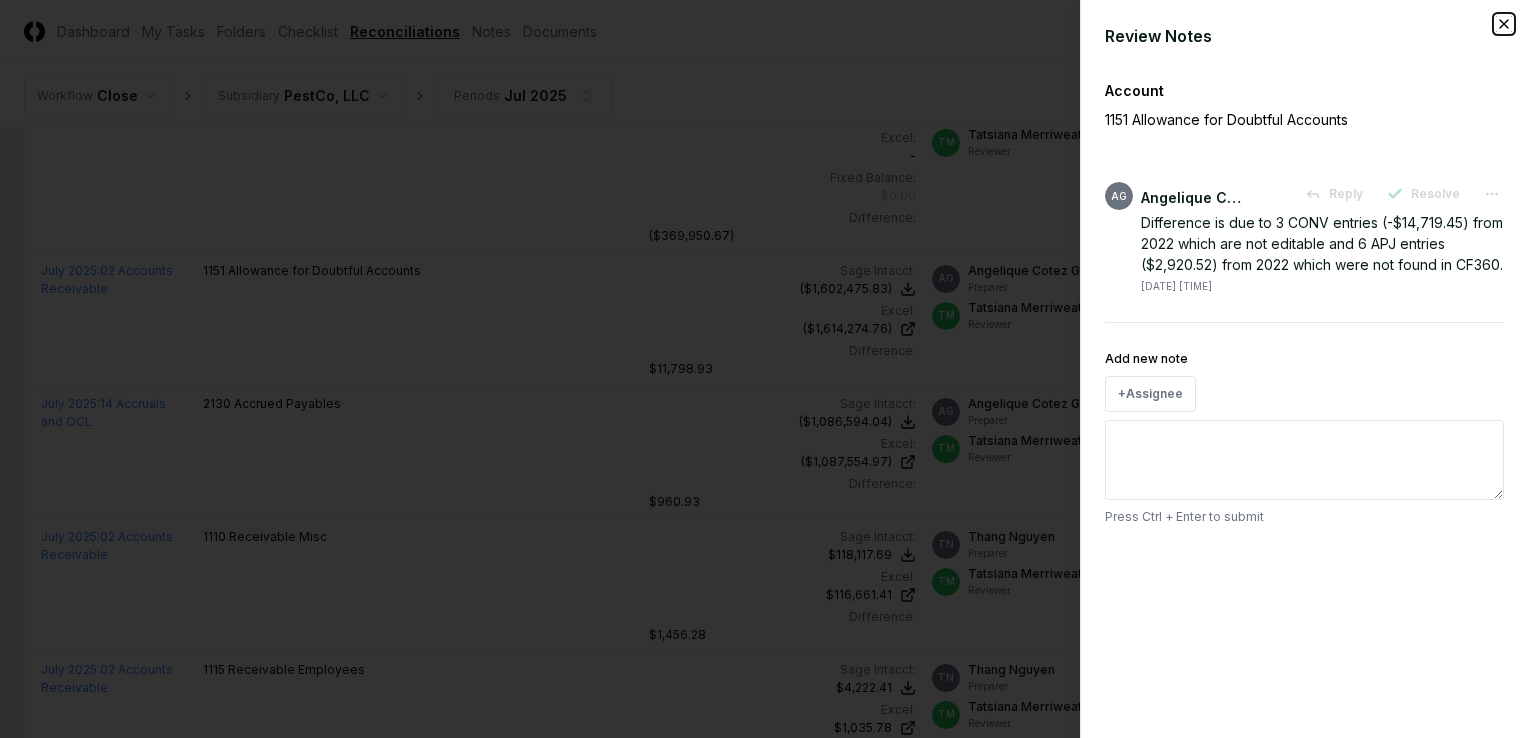 click 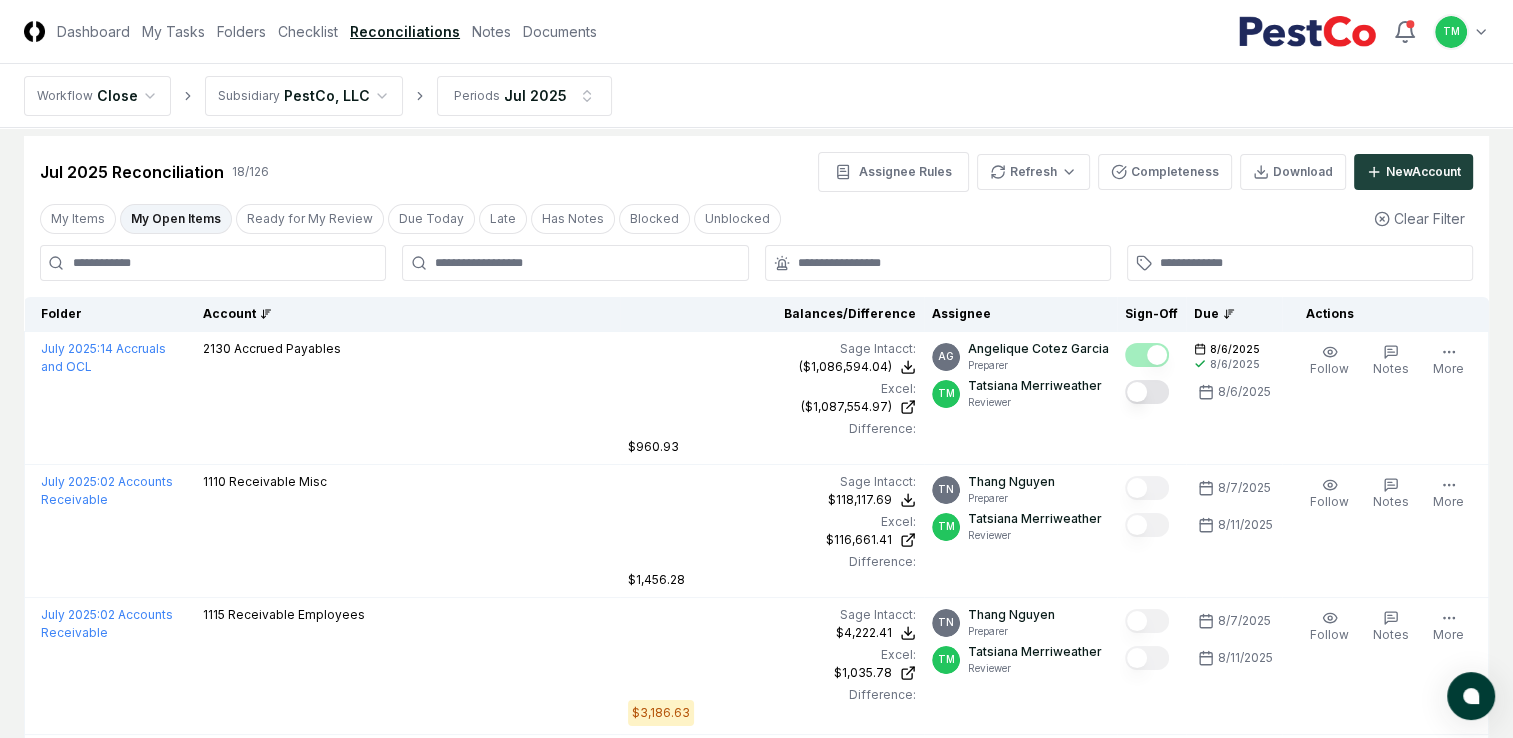 scroll, scrollTop: 0, scrollLeft: 0, axis: both 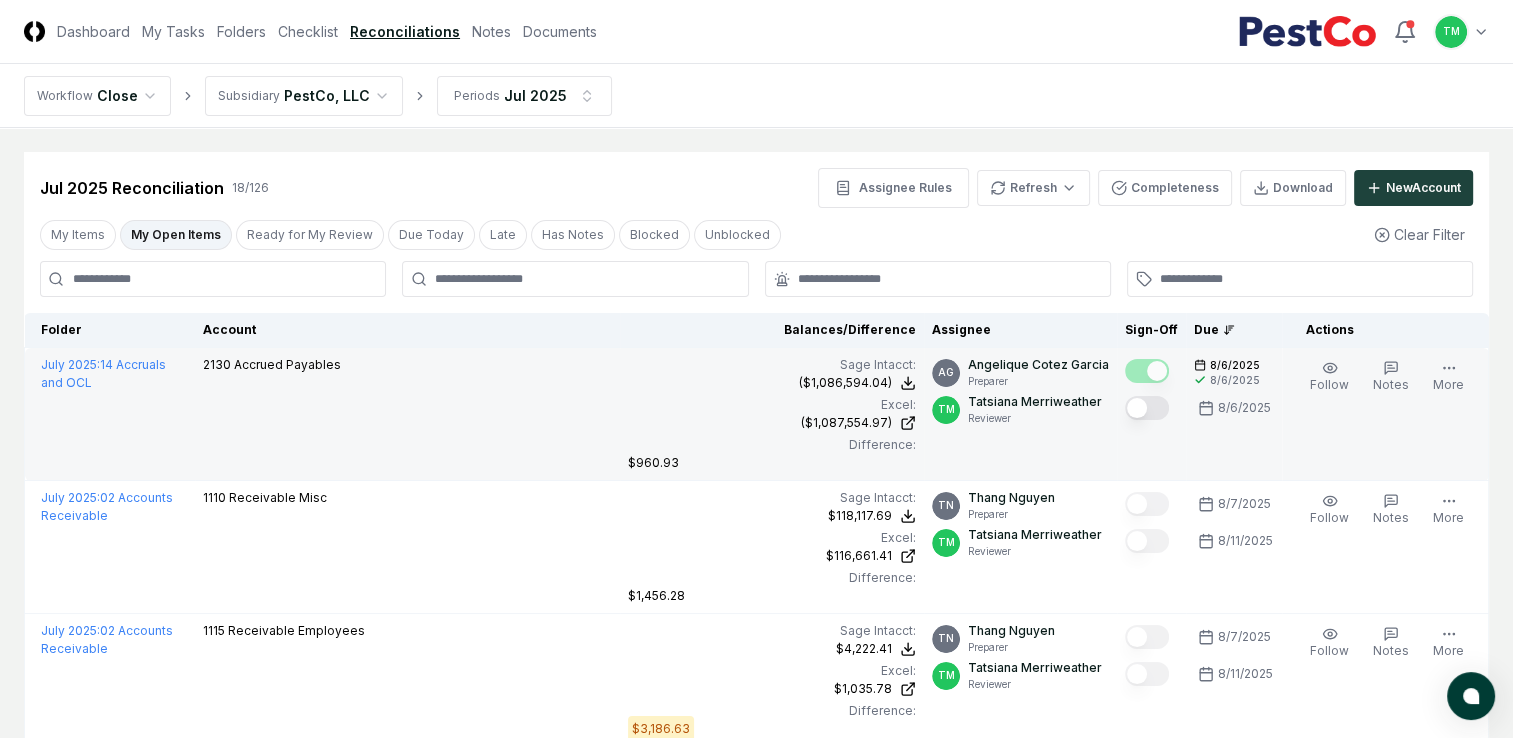 drag, startPoint x: 0, startPoint y: 414, endPoint x: 32, endPoint y: 355, distance: 67.11929 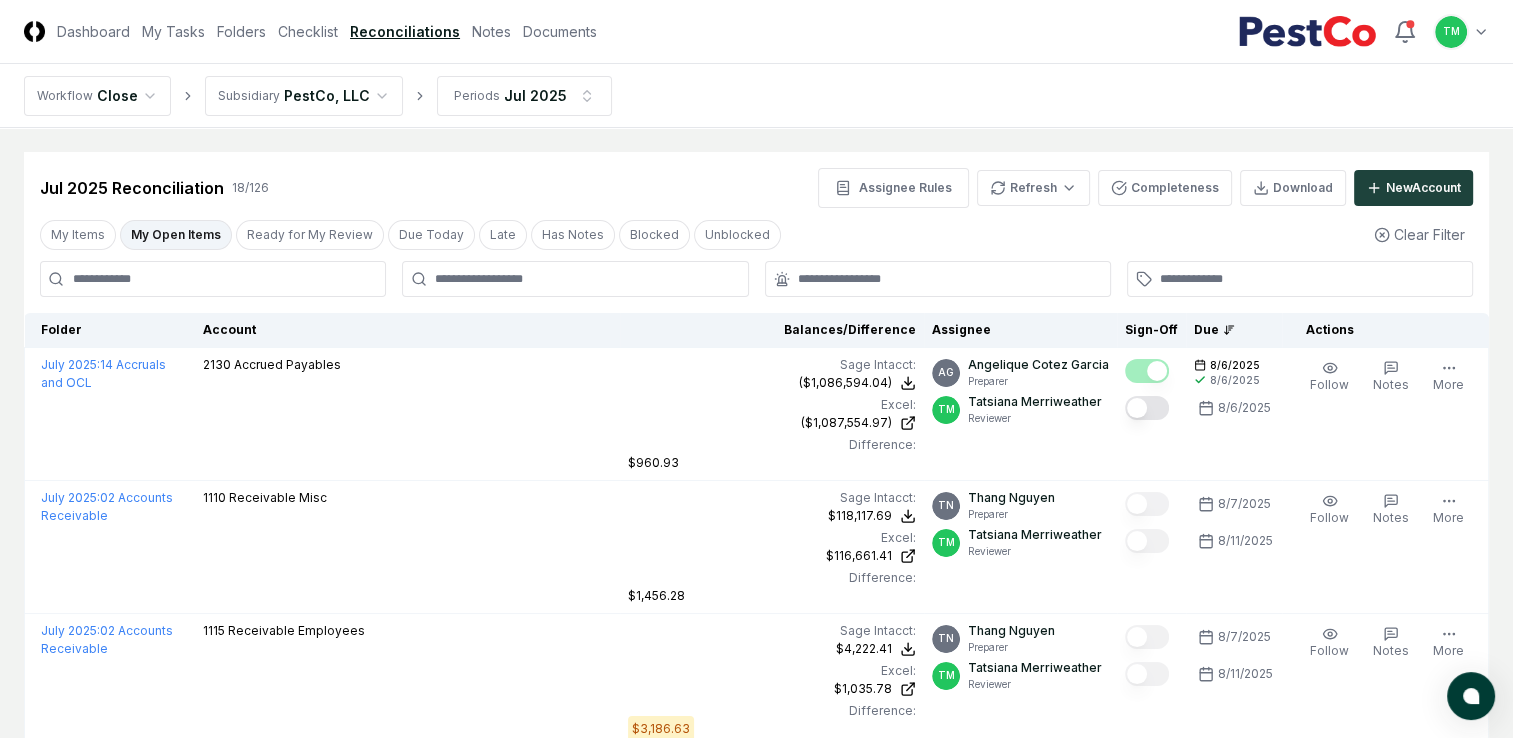 click on "CloseCore Dashboard My Tasks Folders Checklist Reconciliations Notes Documents Toggle navigation menu   TM Toggle user menu Workflow Close Subsidiary PestCo, LLC Periods Jul 2025 Cancel Reassign Jul 2025 Reconciliation 18 / 126 Assignee Rules Refresh Completeness Download New  Account My Items My Open Items Ready for My Review Due Today Late Has Notes Blocked Unblocked Clear Filter Folder Account Balances/Difference Per  Sage Intacct Per Excel Difference Assignee Sign-Off   Due Actions July 2025 : 14 Accruals and OCL 2130   Accrued Payables Sage Intacct : ($1,086,594.04) Excel: ($1,087,554.97) Difference: $960.93 ($1,086,594.04) ($1,087,554.97) $960.93 AG [LAST] [LAST] Preparer TM [LAST] Reviewer 8/6/2025 8/6/2025 8/6/2025 Follow Notes Edit Task More July 2025 : 02 Accounts Receivable 1110   Receivable Misc Sage Intacct : $118,117.69 Excel: $116,661.41 Difference: $1,456.28 $118,117.69 $116,661.41 $1,456.28 TN [LAST] Preparer TM [LAST] Reviewer 8/7/2025 Follow" at bounding box center (756, 1444) 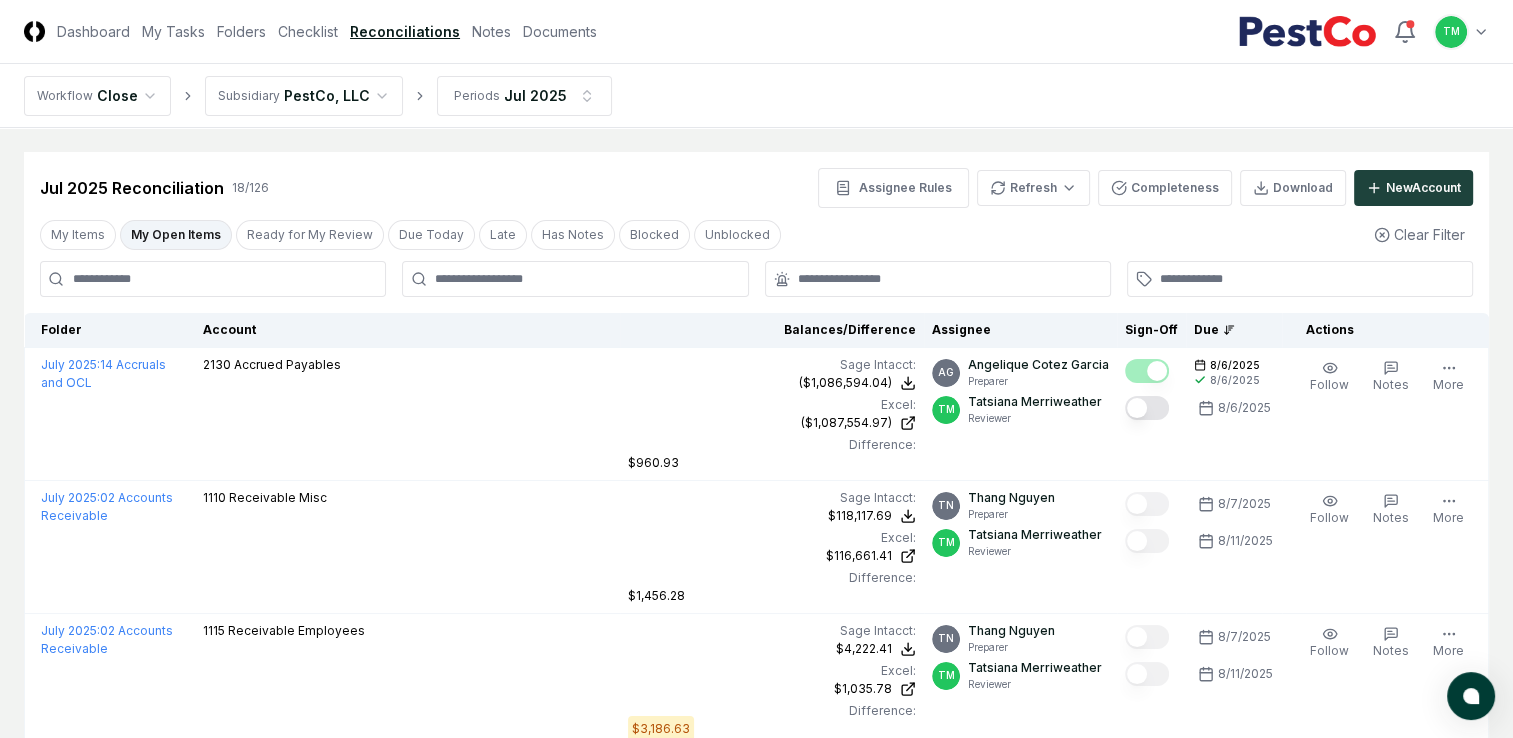 click at bounding box center [213, 279] 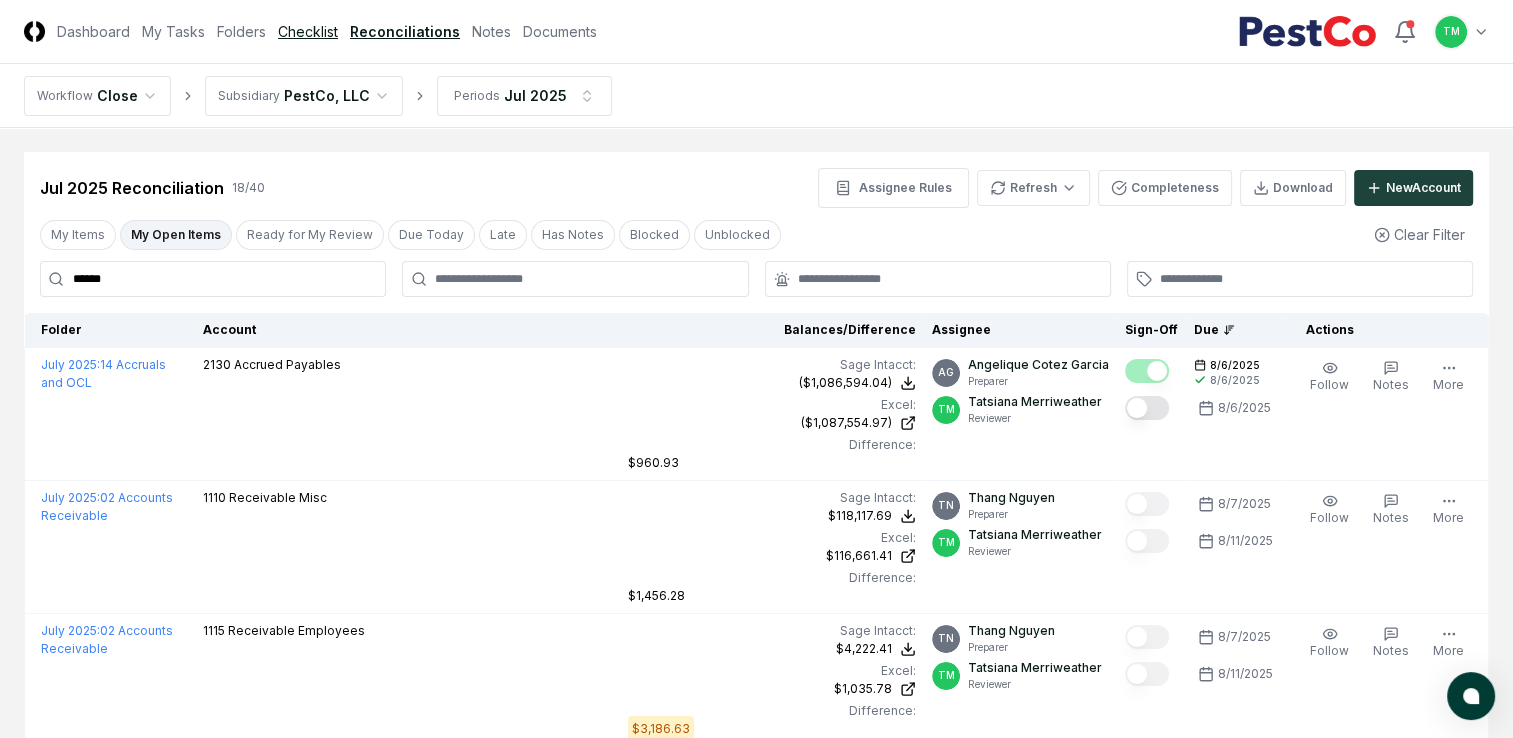 type on "******" 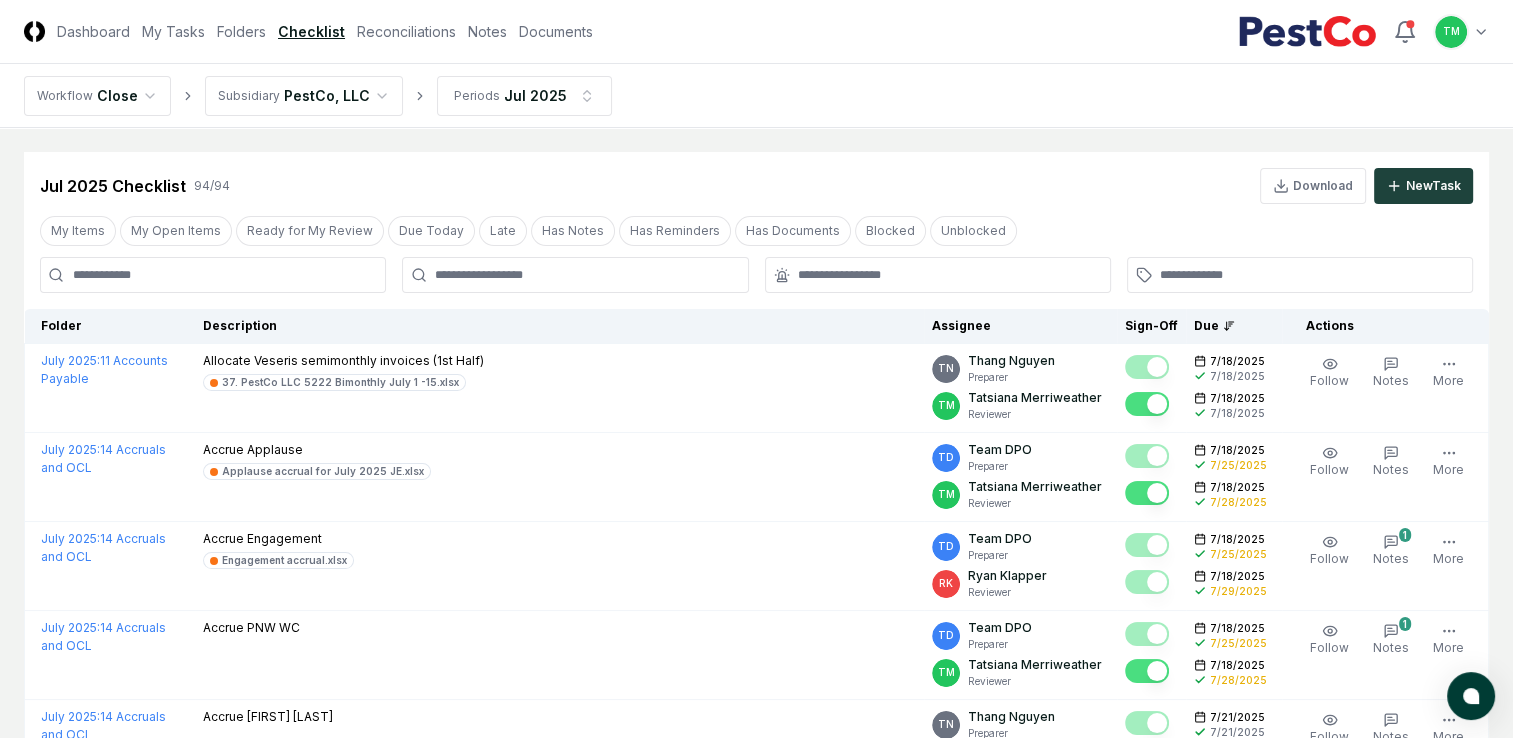 click at bounding box center (213, 275) 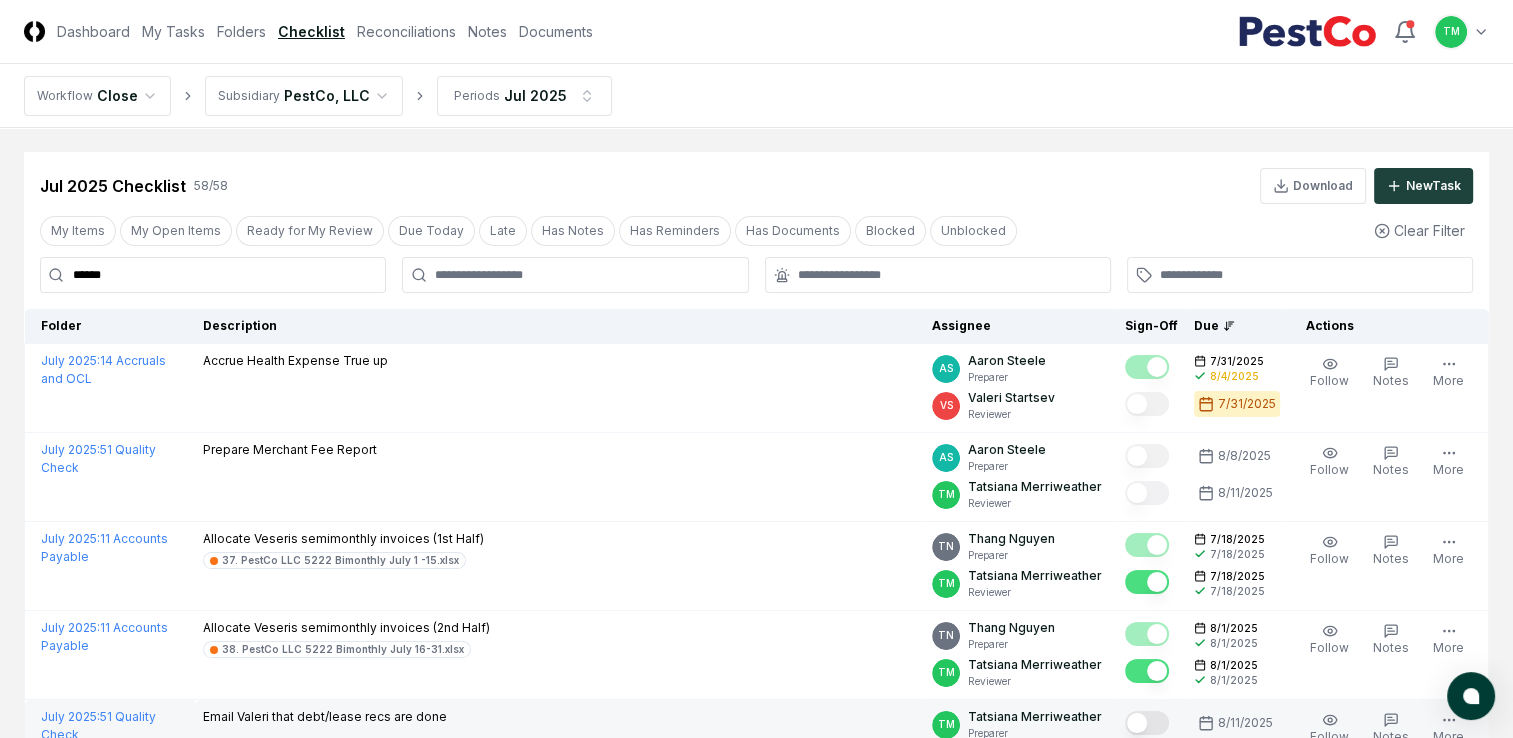 type on "******" 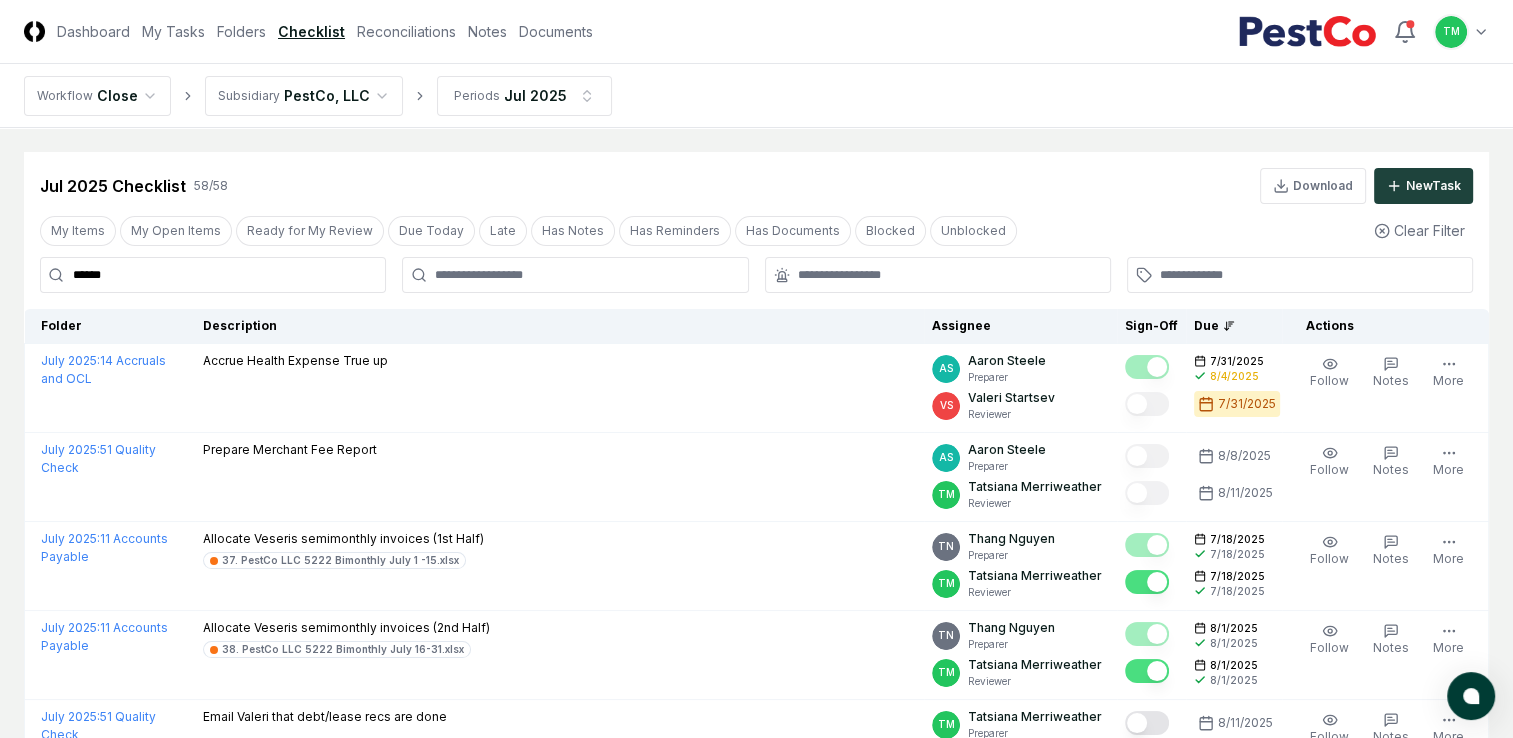 click on "CloseCore Dashboard My Tasks Folders Checklist Reconciliations Notes Documents Toggle navigation menu   TM Toggle user menu Workflow Close Subsidiary PestCo, LLC Periods Jul 2025 Cancel Reassign Jul 2025 Checklist 58 / 58 Download New  Task My Items My Open Items Ready for My Review Due Today Late Has Notes Has Reminders Has Documents Blocked Unblocked Clear Filter ****** Folder Description Assignee Sign-Off   Due Actions July 2025 : 14 Accruals and OCL Accrue Health Expense True up AS [FIRST] [LAST] Preparer VS [LAST] Reviewer 7/31/2025 8/4/2025 7/31/2025 Follow Notes Upload Reminder Duplicate Edit Task More July 2025 : 51 Quality Check Prepare Merchant Fee Report AS [FIRST] [LAST] Preparer TM [LAST] Reviewer 8/8/2025 8/11/2025 Follow Notes Upload Reminder Duplicate Edit Task More July 2025 : 11 Accounts Payable Allocate Veseris semimonthly invoices (1st Half) 37. PestCo LLC 5222 Bimonthly July 1 -15.xlsx TN [LAST] Preparer TM [LAST] Reviewer 7/18/2025 7/18/2025" at bounding box center (756, 2489) 